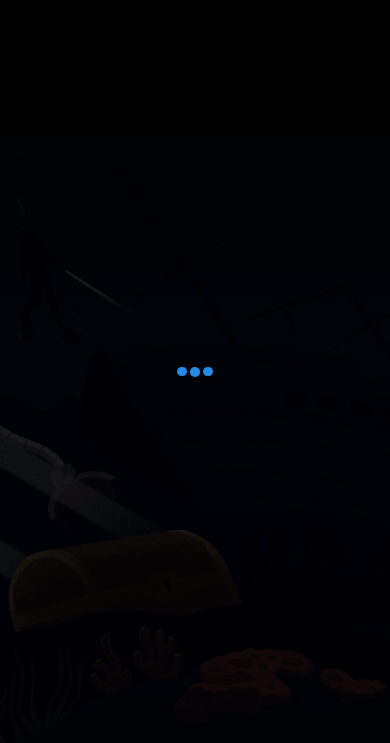 scroll, scrollTop: 0, scrollLeft: 0, axis: both 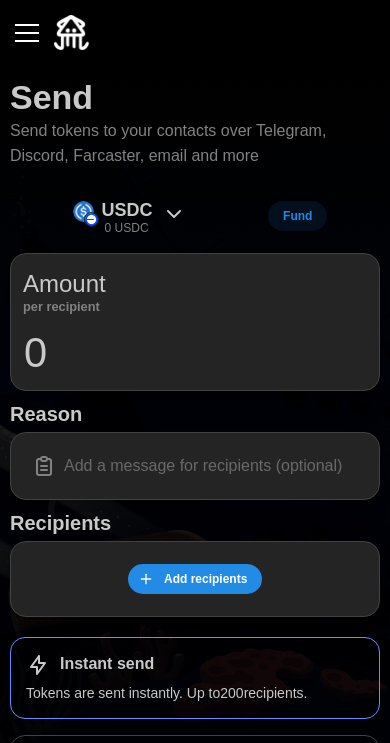 click at bounding box center (27, 33) 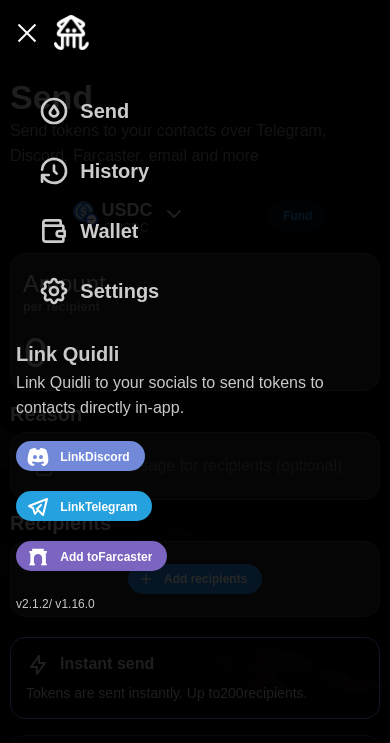 click on "Wallet" at bounding box center (109, 231) 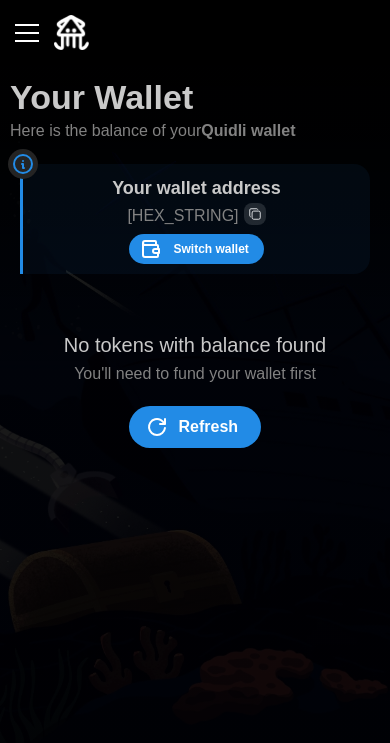 click on "Switch wallet" at bounding box center [210, 249] 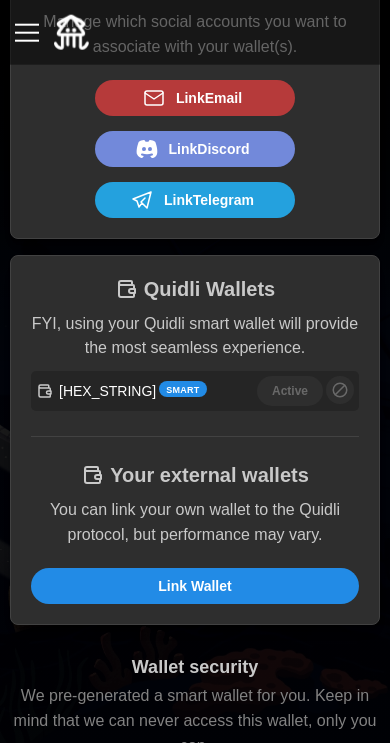 scroll, scrollTop: 202, scrollLeft: 0, axis: vertical 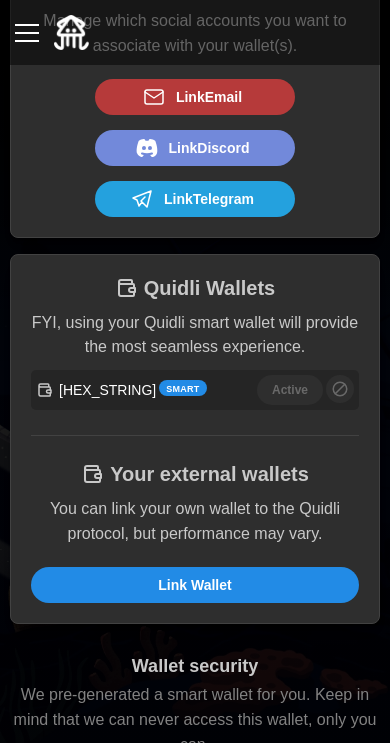 click on "Link Wallet" at bounding box center (195, 585) 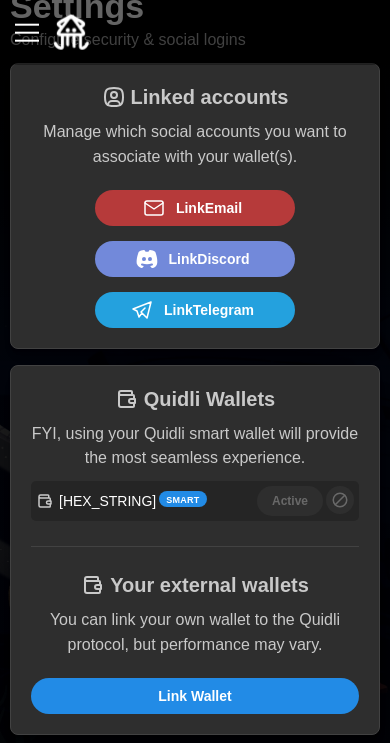 scroll, scrollTop: 0, scrollLeft: 0, axis: both 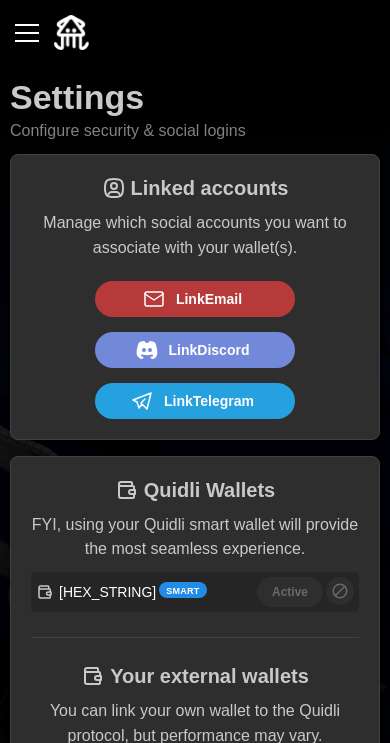 click at bounding box center [27, 33] 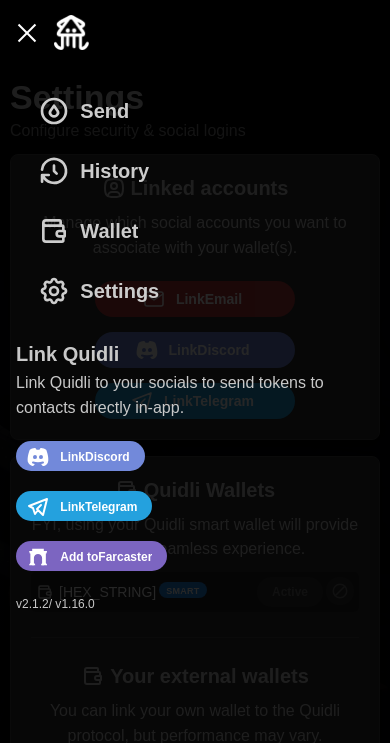 click at bounding box center (27, 33) 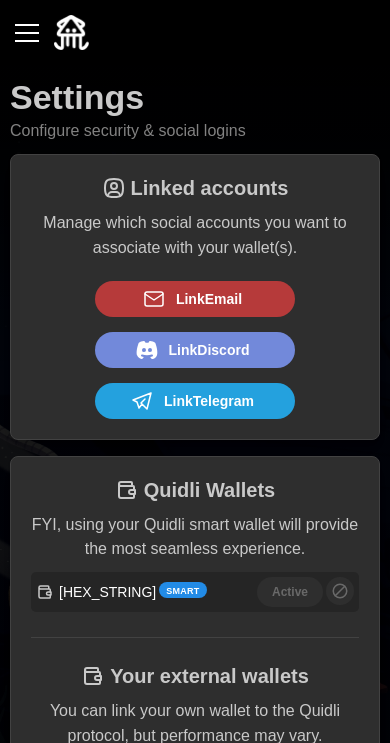 click on "Settings Configure security & social logins" at bounding box center (195, 109) 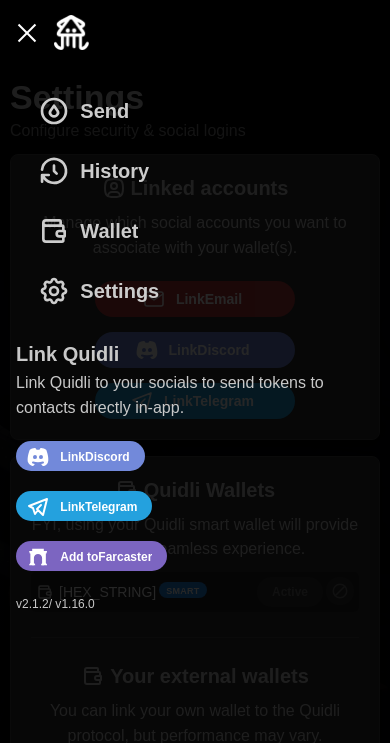 click on "Send" at bounding box center [89, 111] 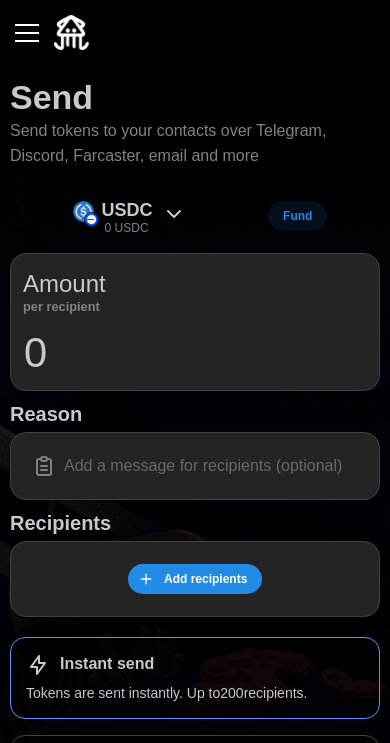 click at bounding box center [27, 33] 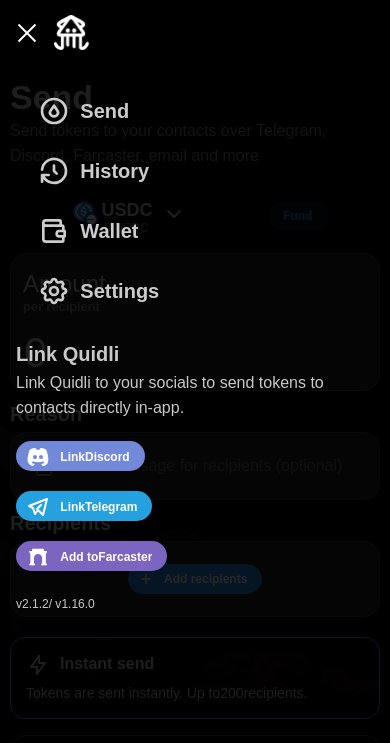 click on "History" at bounding box center (99, 171) 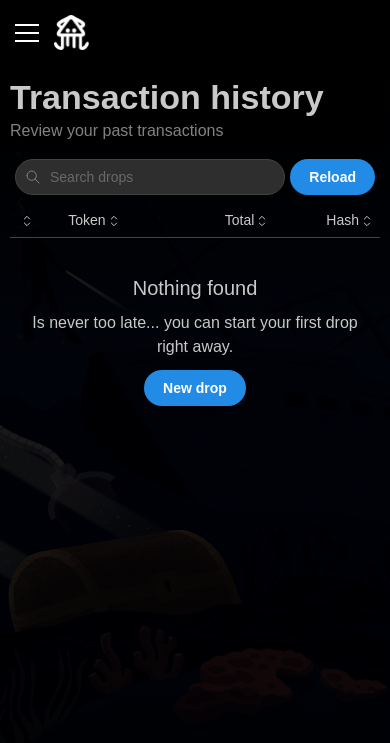 click on "New drop" at bounding box center [195, 388] 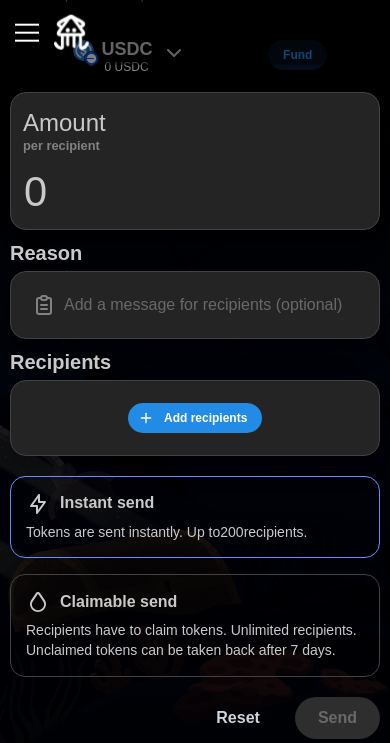 scroll, scrollTop: 162, scrollLeft: 0, axis: vertical 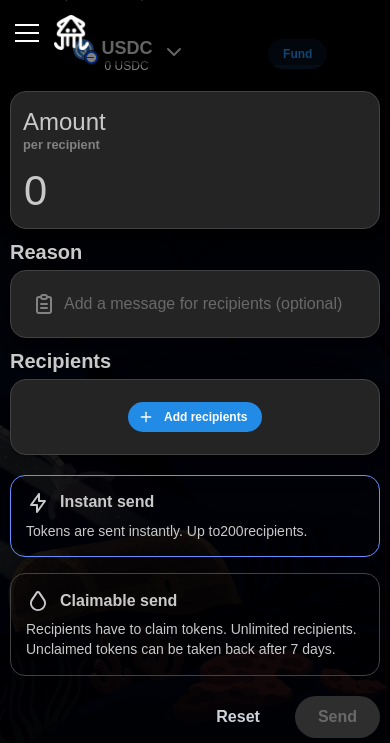 click on "Recipients have to claim tokens. Unlimited recipients. Unclaimed tokens can be taken back after 7 days." at bounding box center (195, 639) 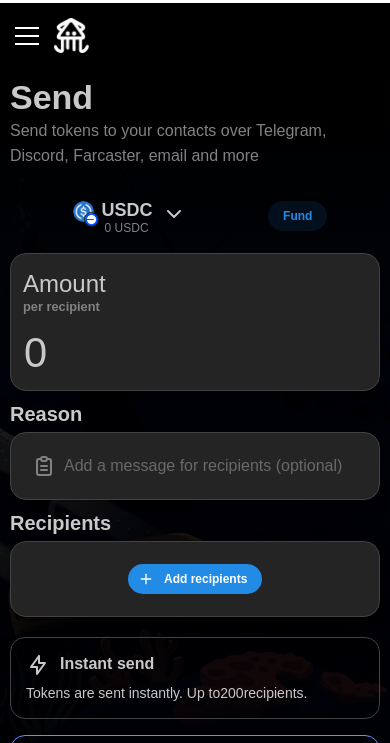 scroll, scrollTop: 0, scrollLeft: 0, axis: both 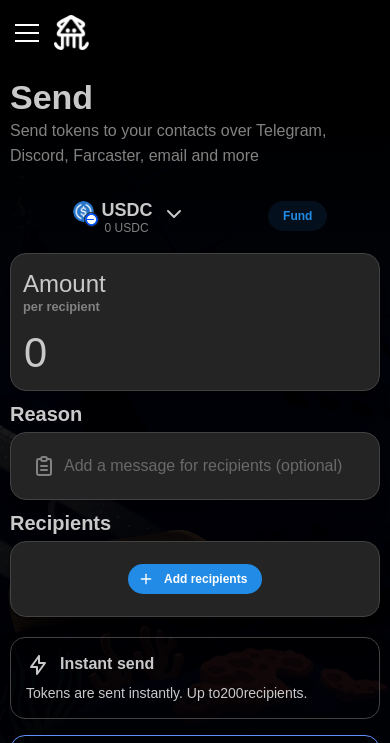 click 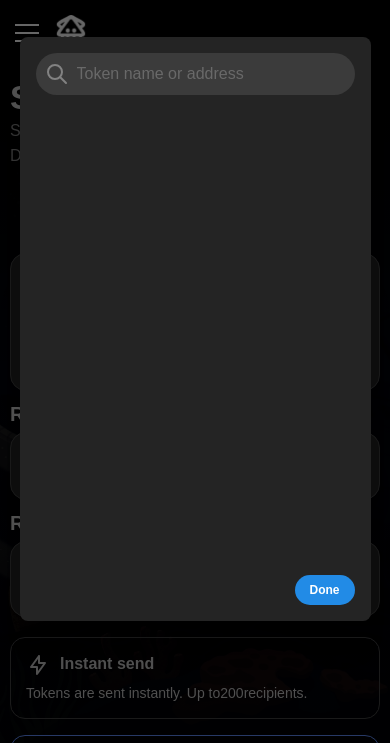 click at bounding box center (195, 371) 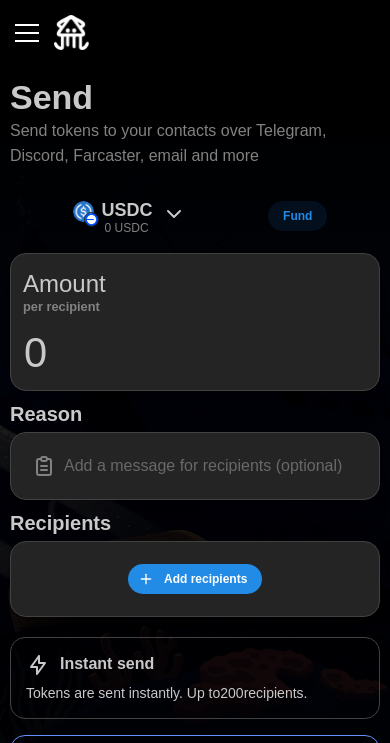 click at bounding box center (195, 32) 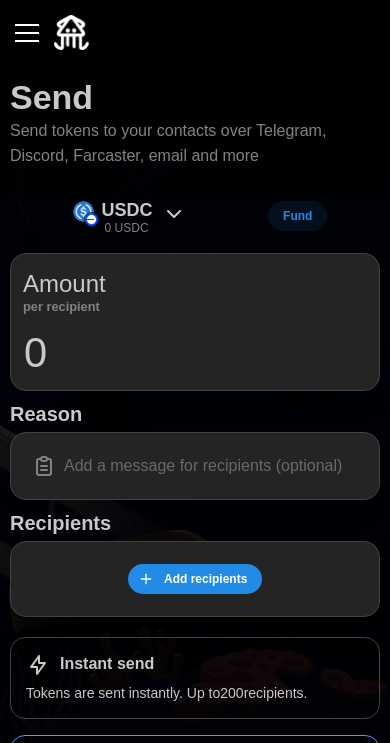 click at bounding box center [27, 33] 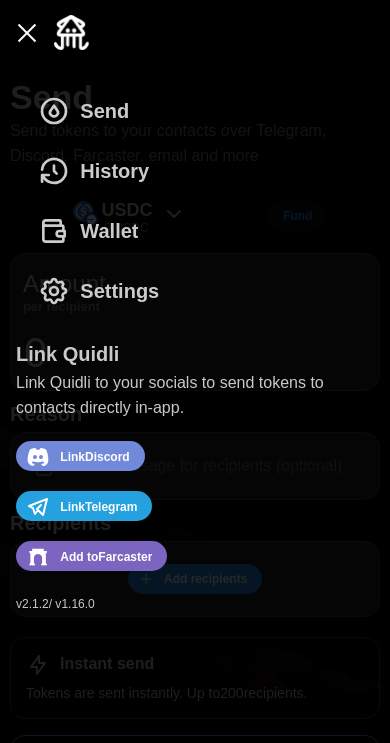click on "Settings" at bounding box center [104, 291] 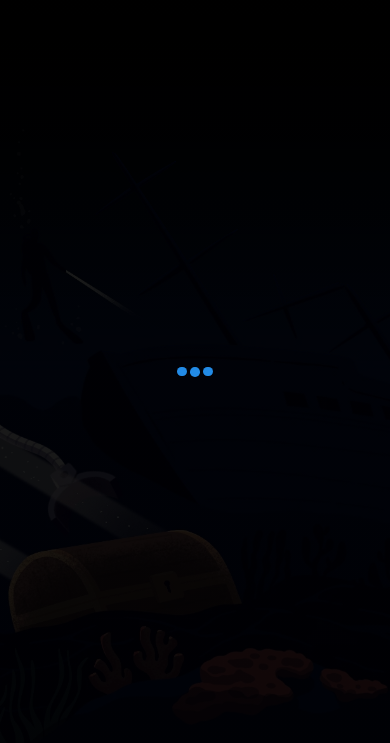 scroll, scrollTop: 0, scrollLeft: 0, axis: both 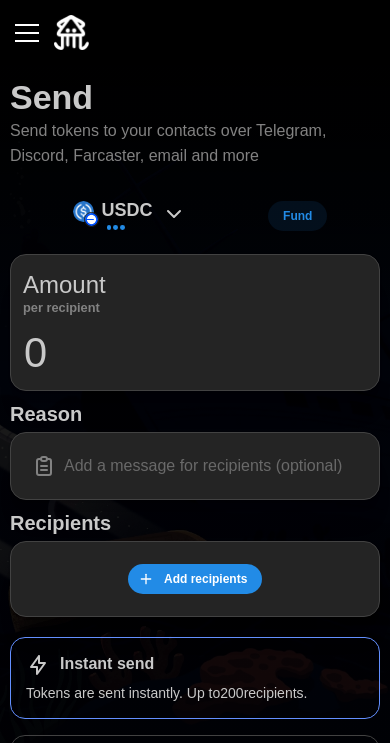 click on "0" at bounding box center (195, 353) 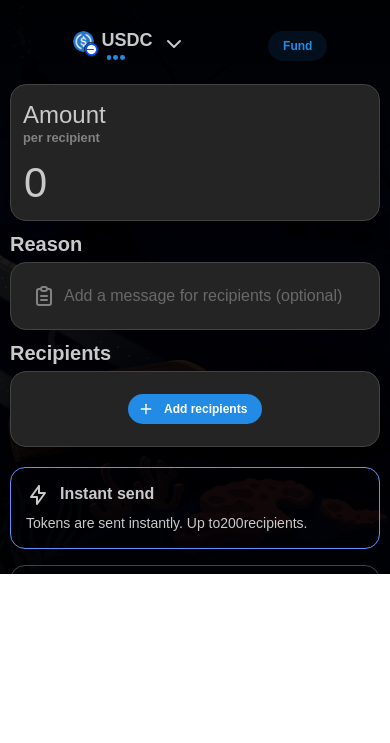 click at bounding box center [195, 466] 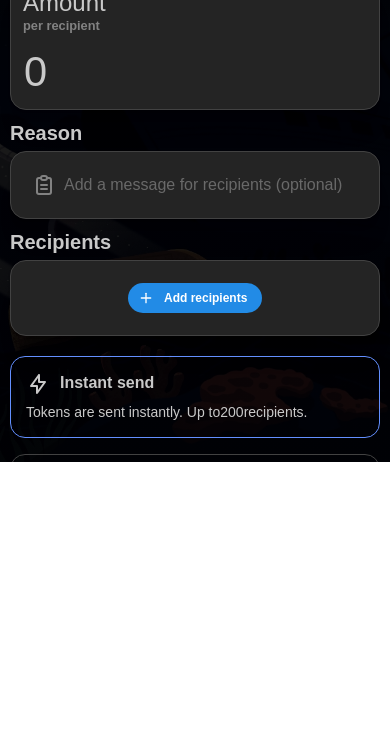 click on "Add recipients" at bounding box center [205, 579] 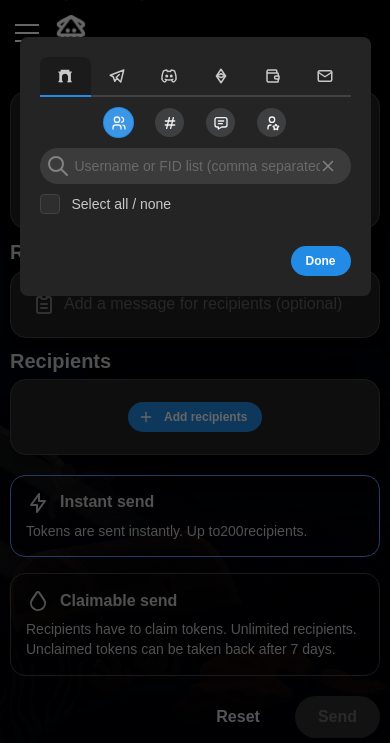 click at bounding box center (195, 166) 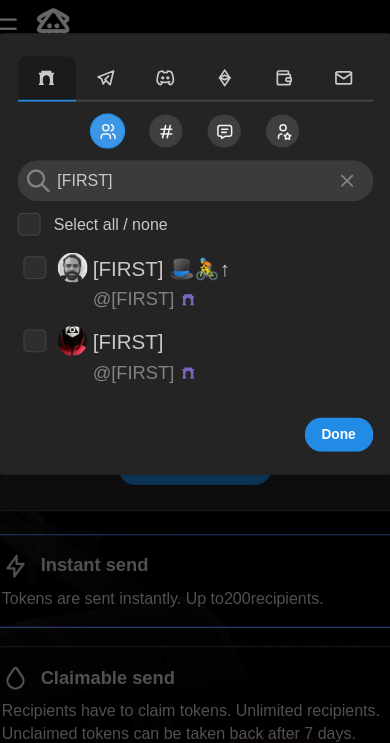 type on "[FIRST]" 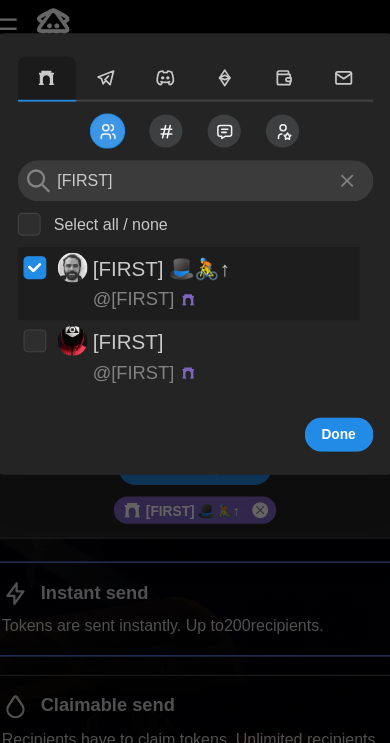 checkbox on "true" 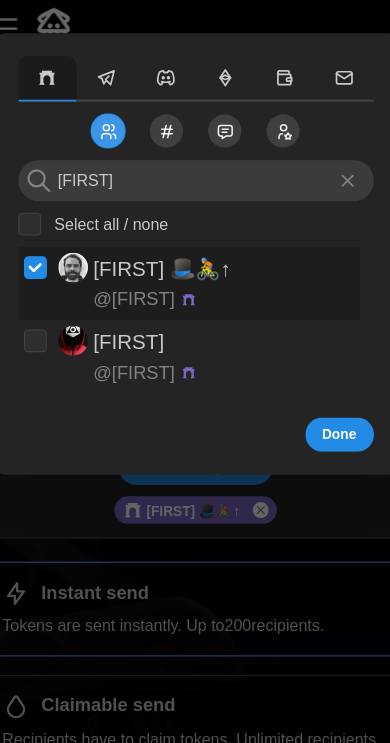 click on "Done" at bounding box center [321, 388] 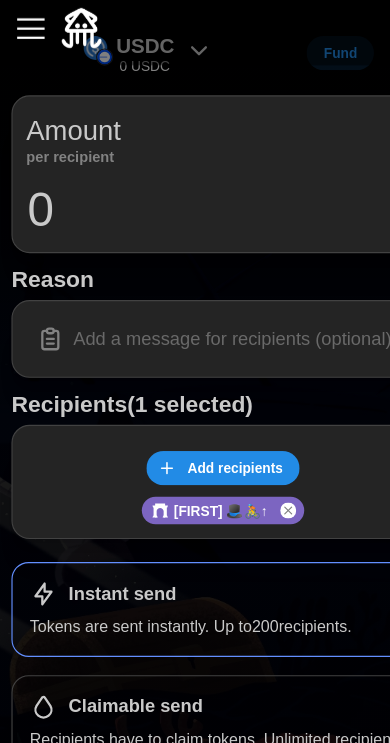click on "[FIRST] 🎩🚴↑" at bounding box center (195, 454) 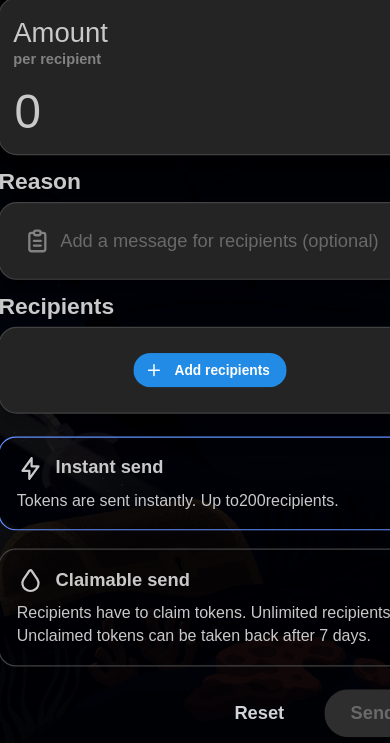 click on "Claimable send Recipients have to claim tokens. Unlimited recipients. Unclaimed tokens can be taken back after 7 days." at bounding box center [195, 624] 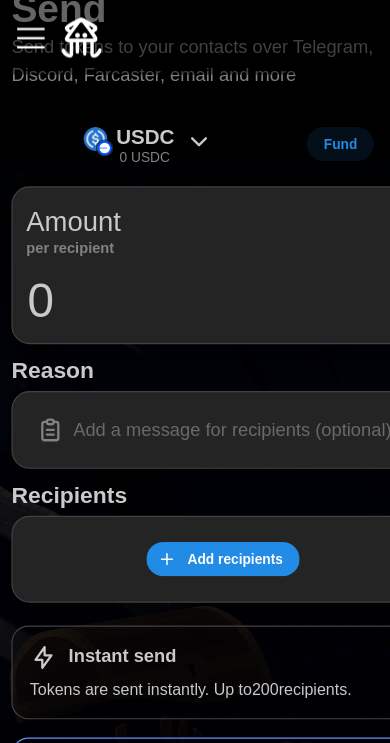 scroll, scrollTop: 0, scrollLeft: 0, axis: both 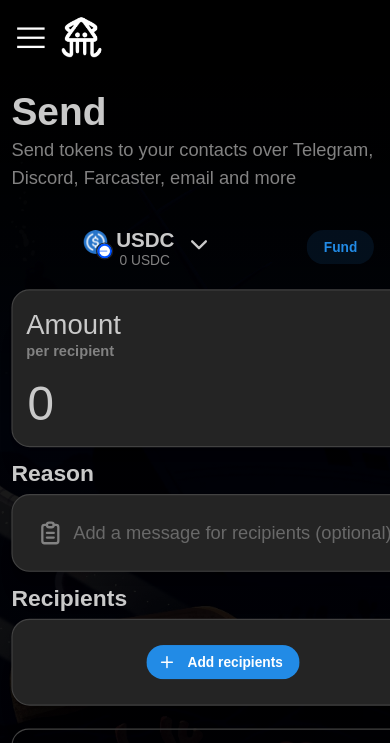 click at bounding box center (27, 33) 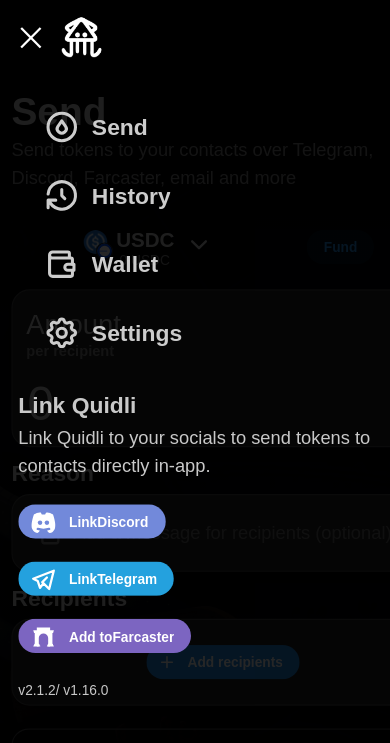 click on "History" at bounding box center (99, 171) 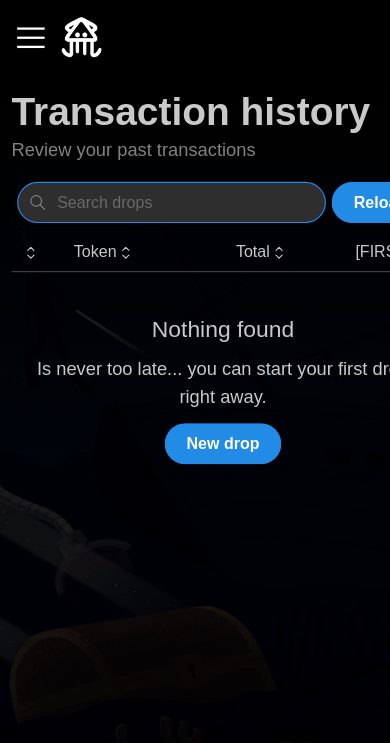 click at bounding box center (150, 177) 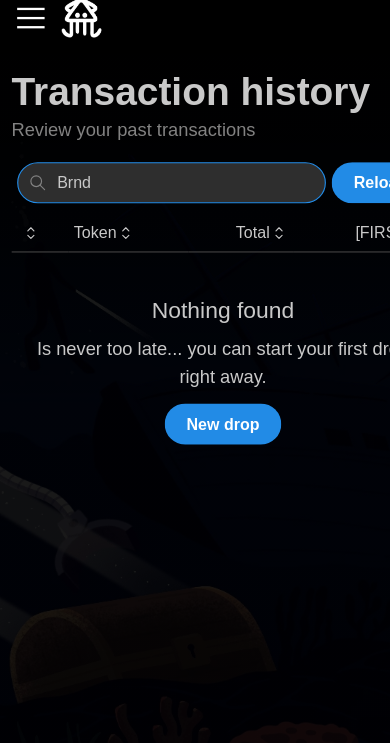 type on "Brnd" 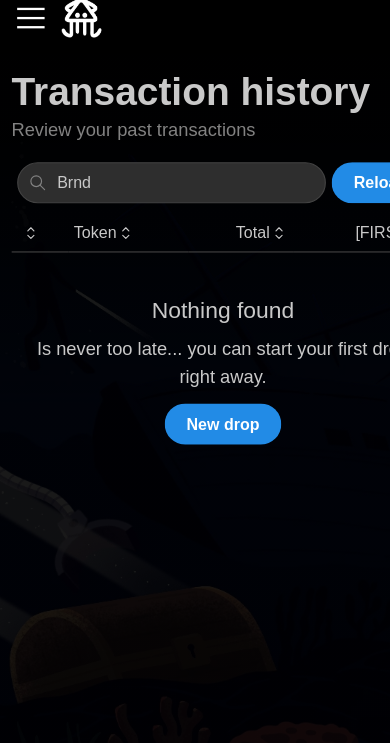 click on "Nothing found Is never too late... you can start your first drop right away. New drop" at bounding box center [195, 330] 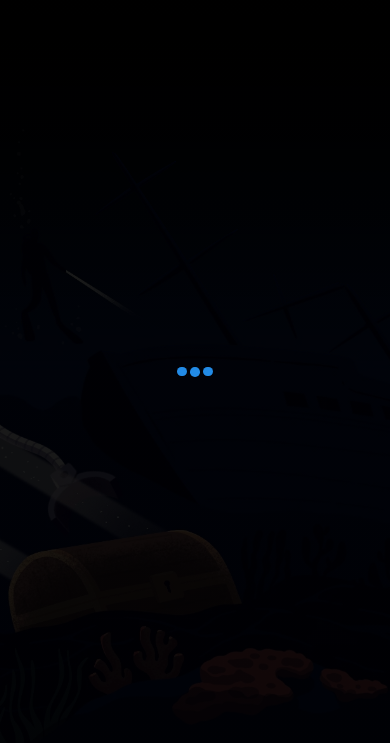 scroll, scrollTop: 0, scrollLeft: 0, axis: both 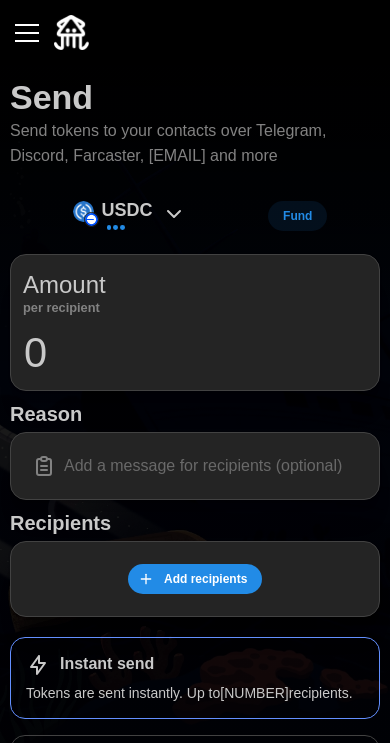 click at bounding box center [27, 33] 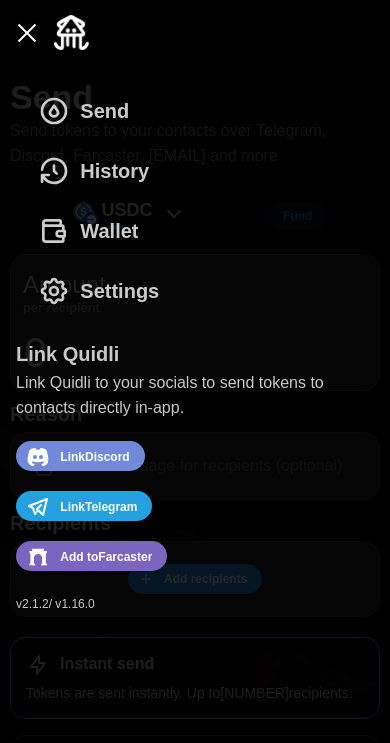 click on "Wallet" at bounding box center (93, 231) 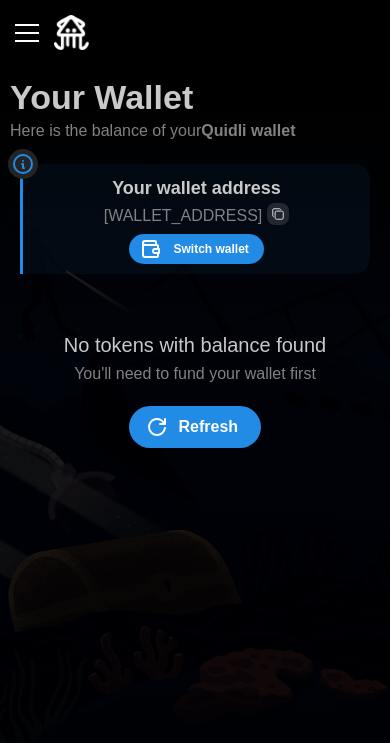 click at bounding box center [27, 33] 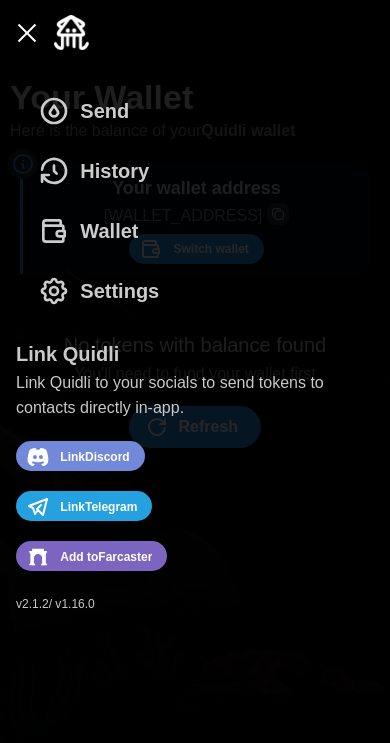 click on "Settings" at bounding box center [119, 291] 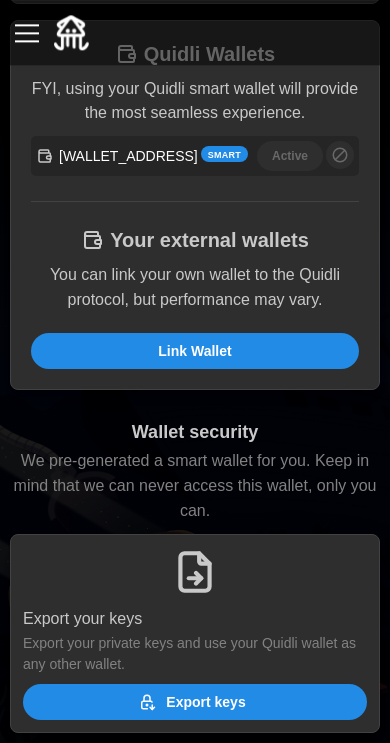scroll, scrollTop: 436, scrollLeft: 0, axis: vertical 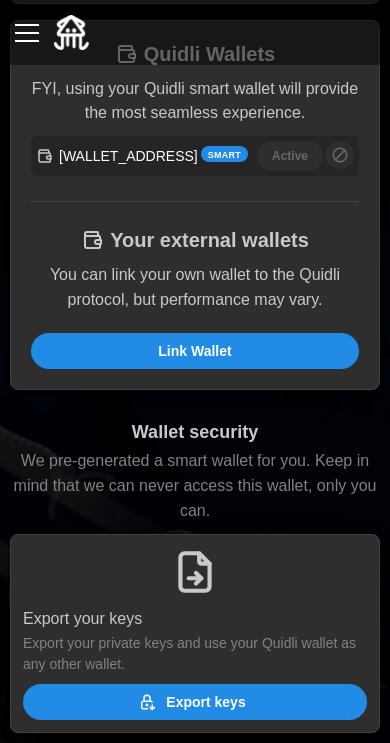 click on "Link Wallet" at bounding box center (195, 351) 